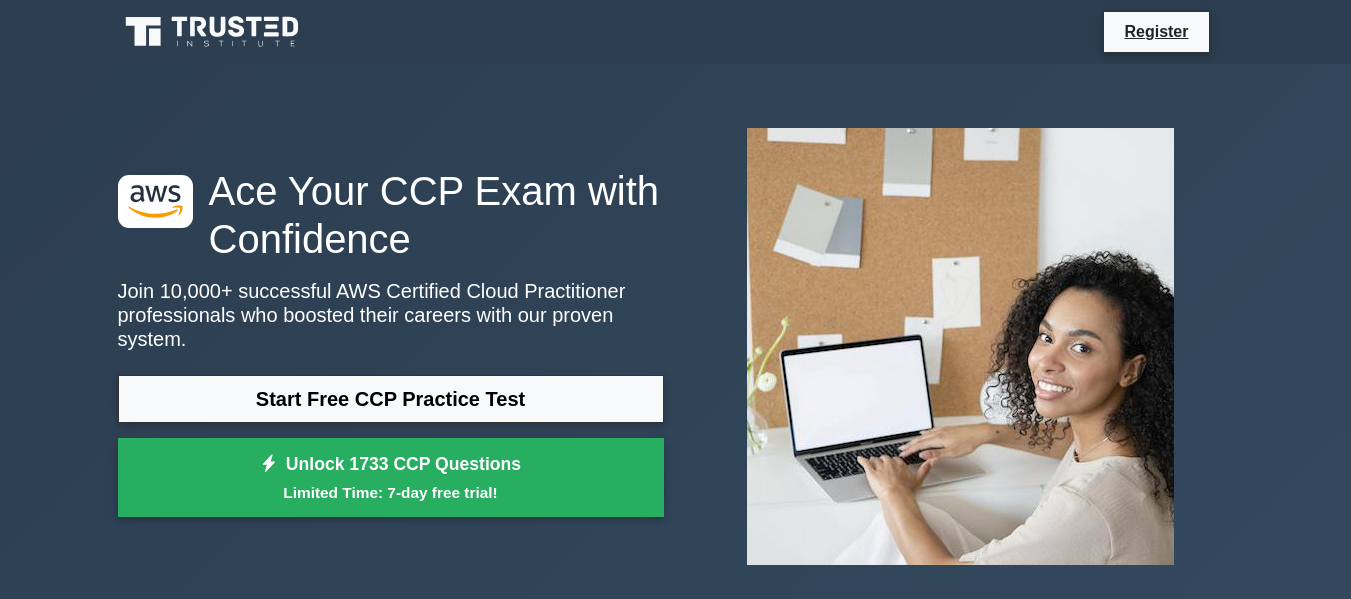 scroll, scrollTop: 0, scrollLeft: 0, axis: both 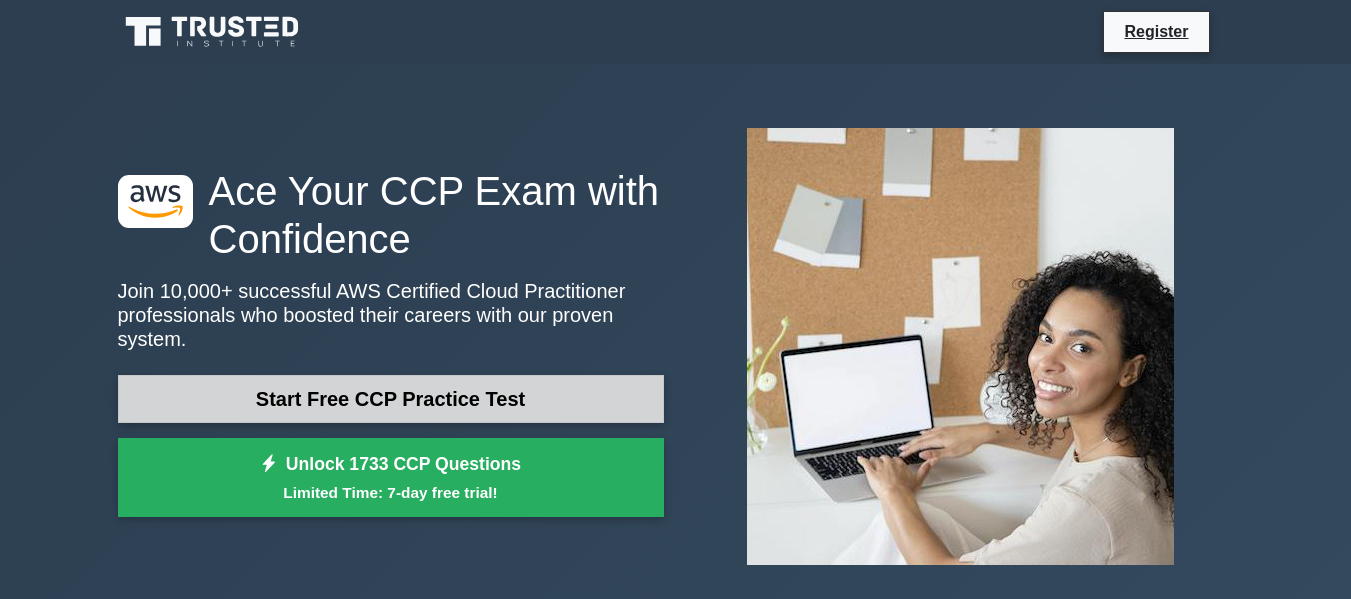 click on "Start Free CCP Practice Test" at bounding box center (391, 399) 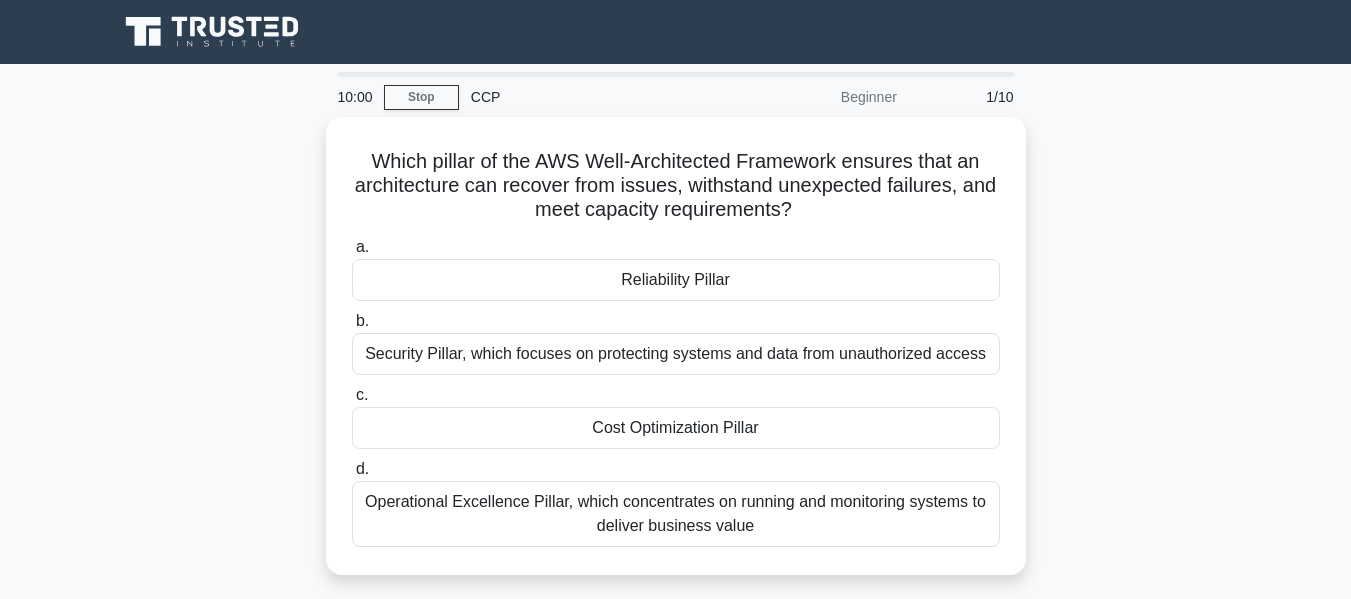 scroll, scrollTop: 0, scrollLeft: 0, axis: both 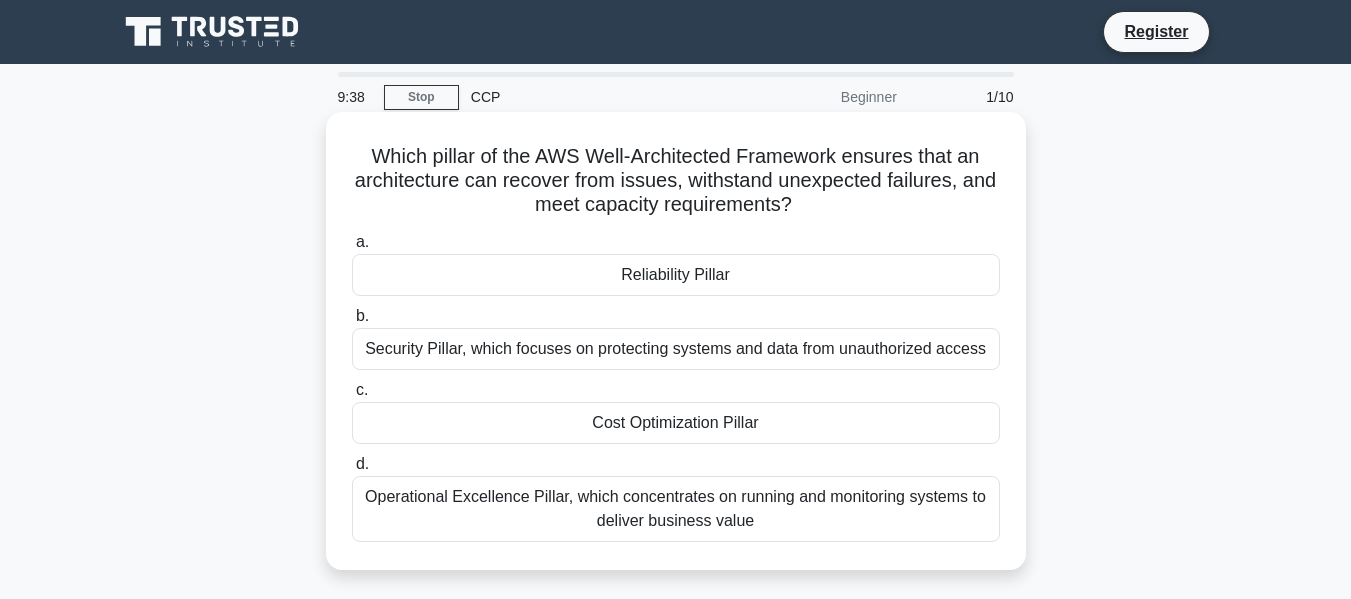 click on "Reliability Pillar" at bounding box center (676, 275) 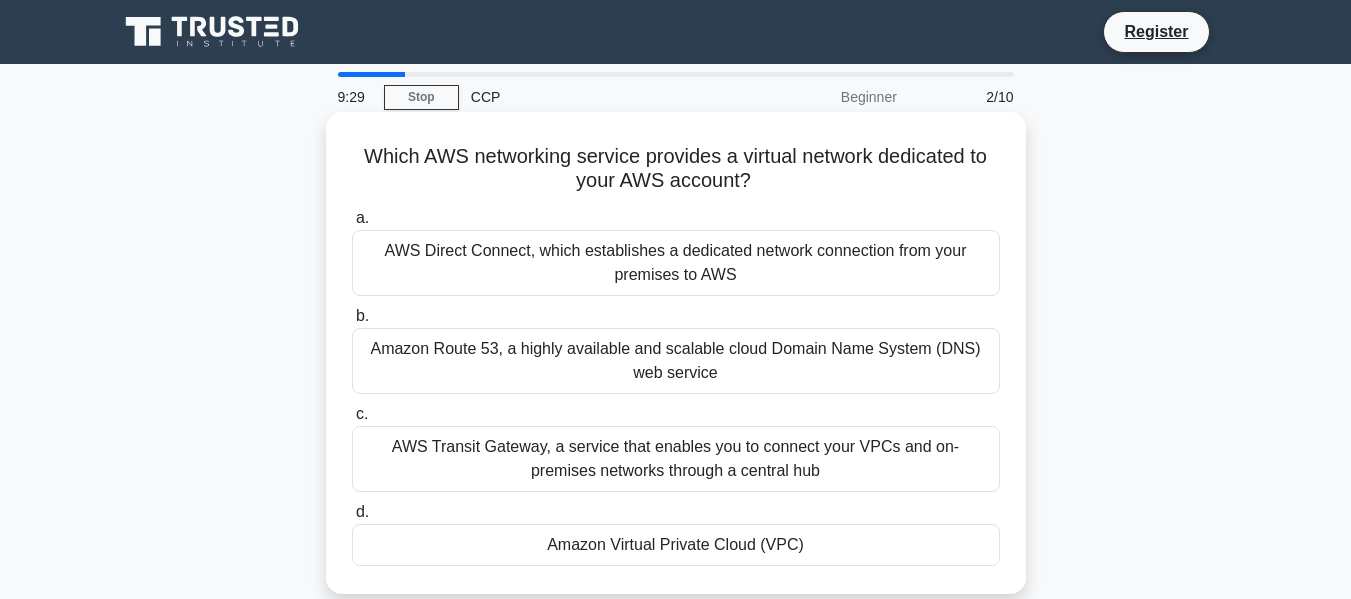 click on "Amazon Virtual Private Cloud (VPC)" at bounding box center [676, 545] 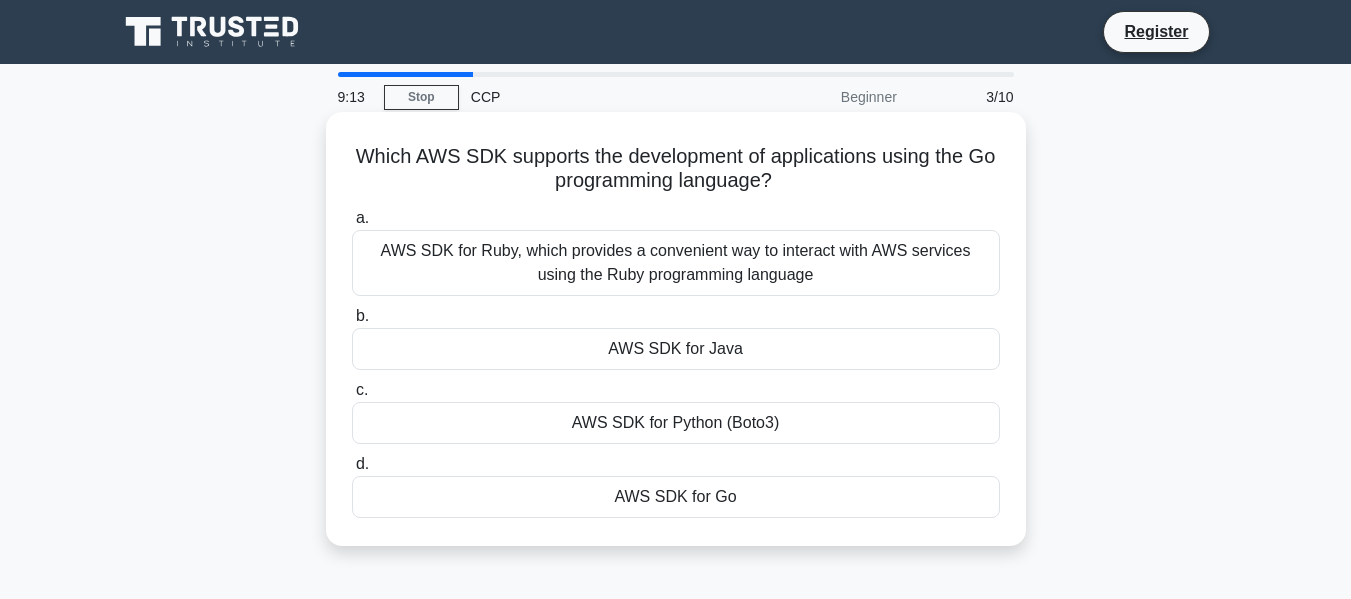 click on "AWS SDK for Go" at bounding box center (676, 497) 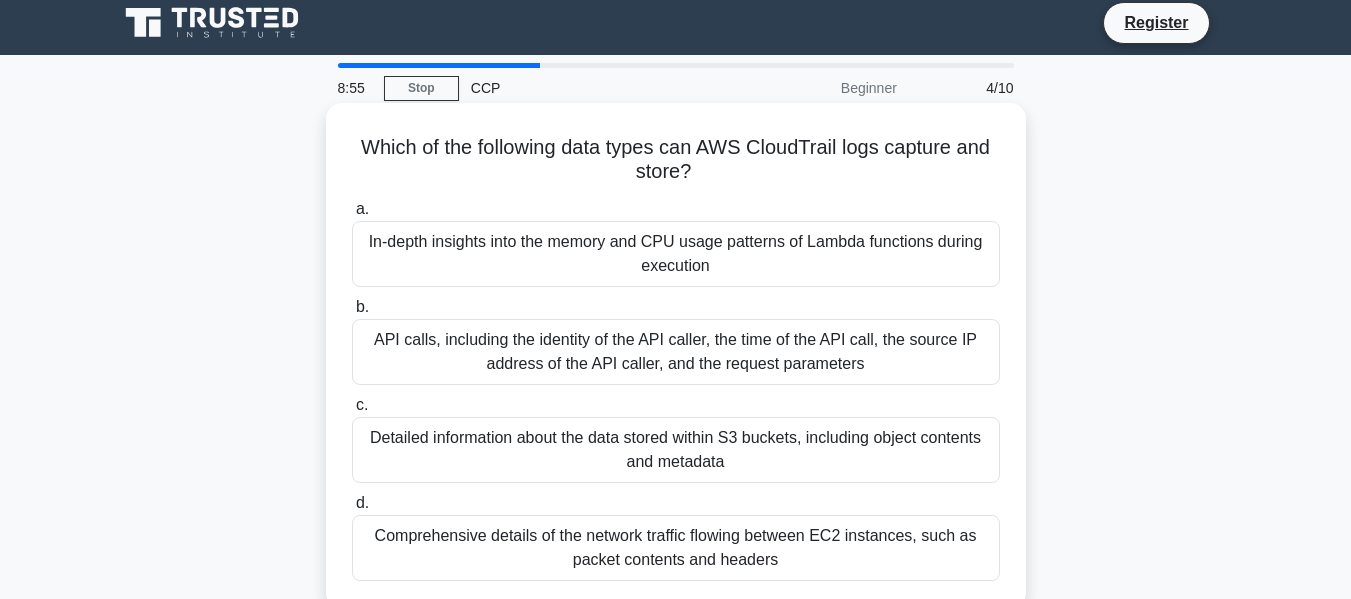 scroll, scrollTop: 0, scrollLeft: 0, axis: both 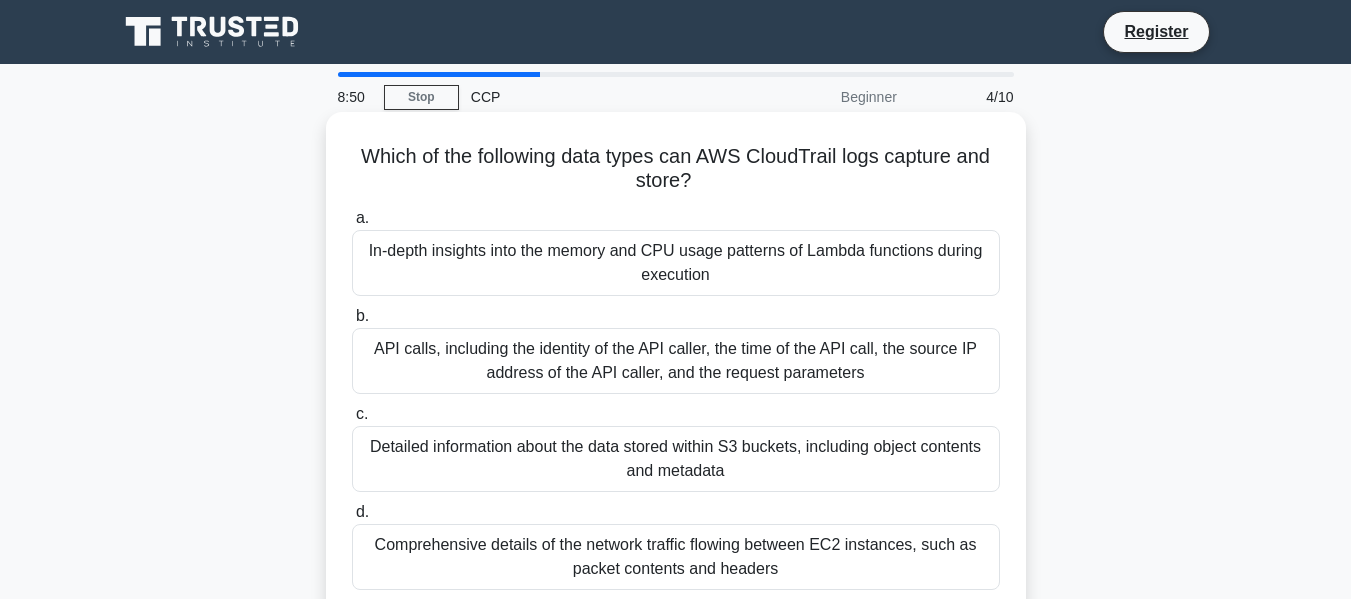 click on "API calls, including the identity of the API caller, the time of the API call, the source IP address of the API caller, and the request parameters" at bounding box center [676, 361] 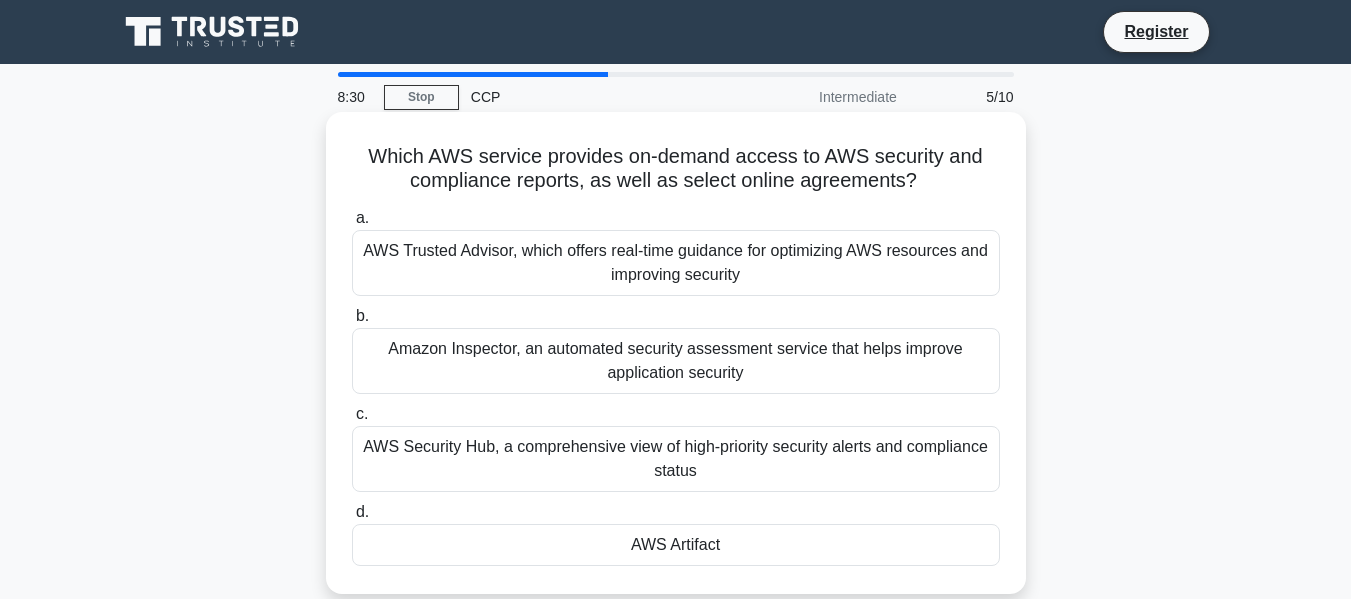click on "AWS Artifact" at bounding box center (676, 545) 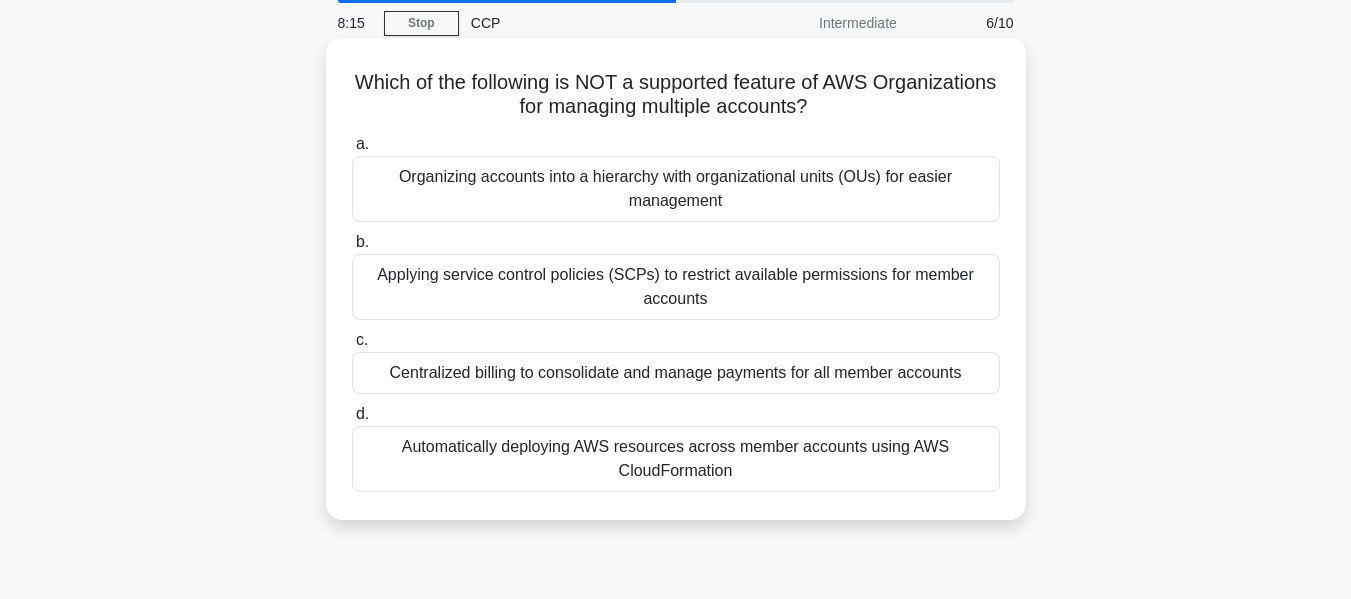 scroll, scrollTop: 78, scrollLeft: 0, axis: vertical 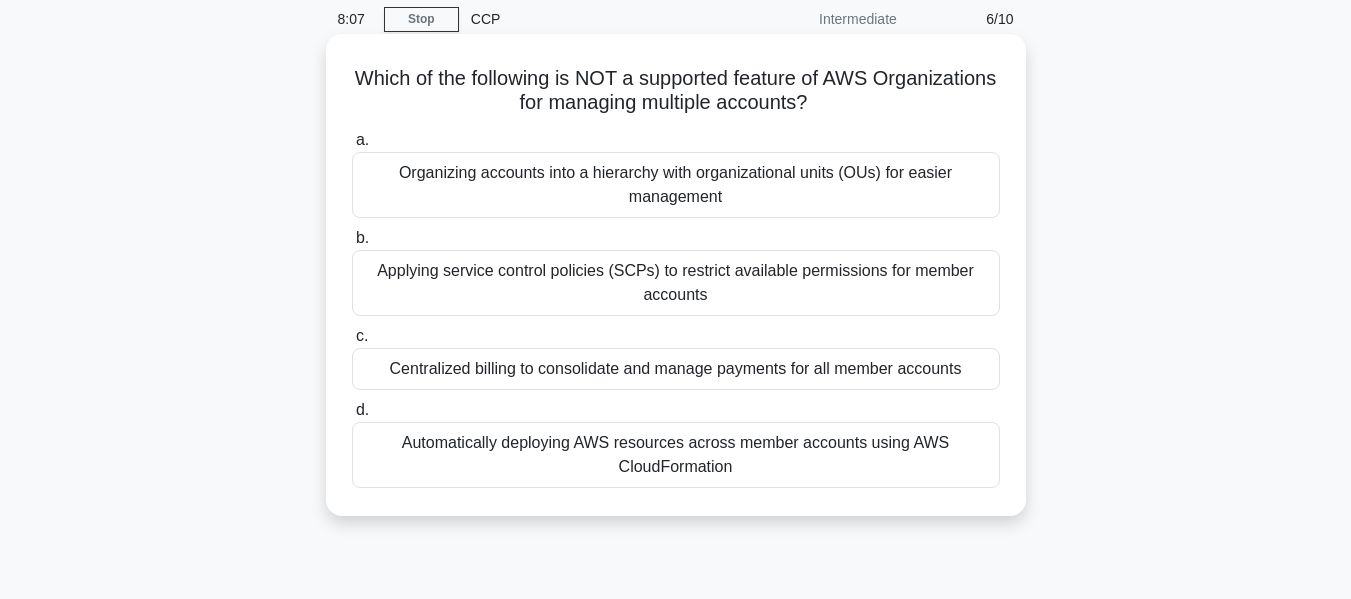 click on "Centralized billing to consolidate and manage payments for all member accounts" at bounding box center [676, 369] 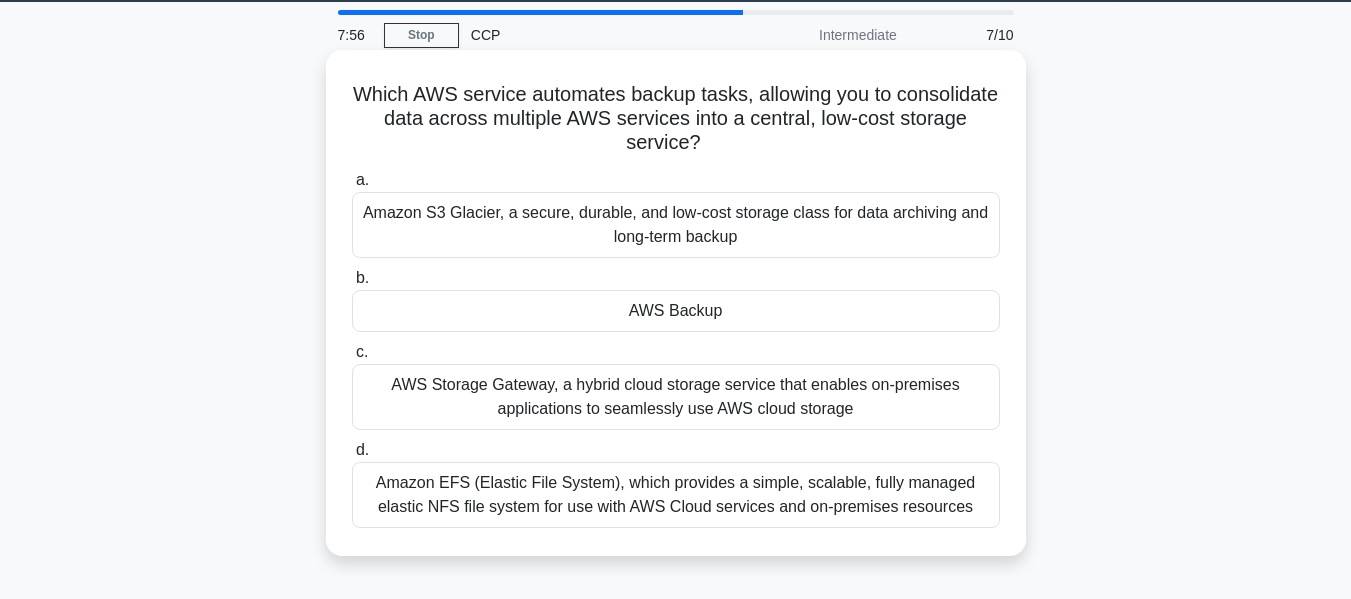 scroll, scrollTop: 63, scrollLeft: 0, axis: vertical 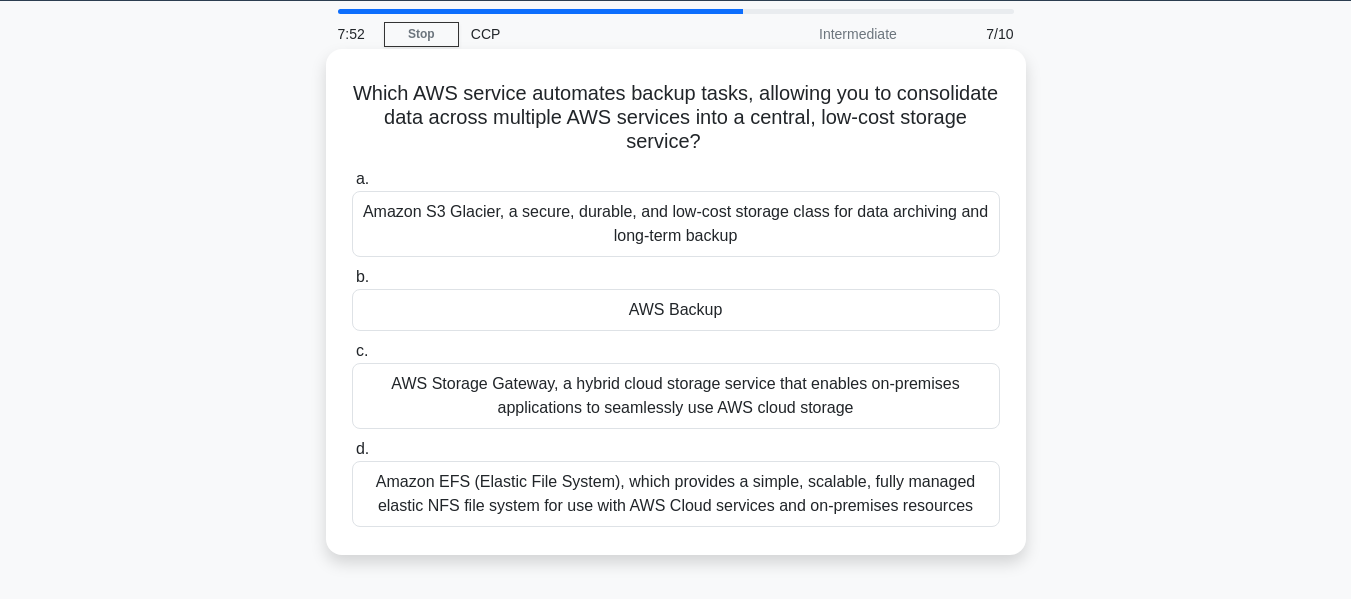 click on "AWS Backup" at bounding box center (676, 310) 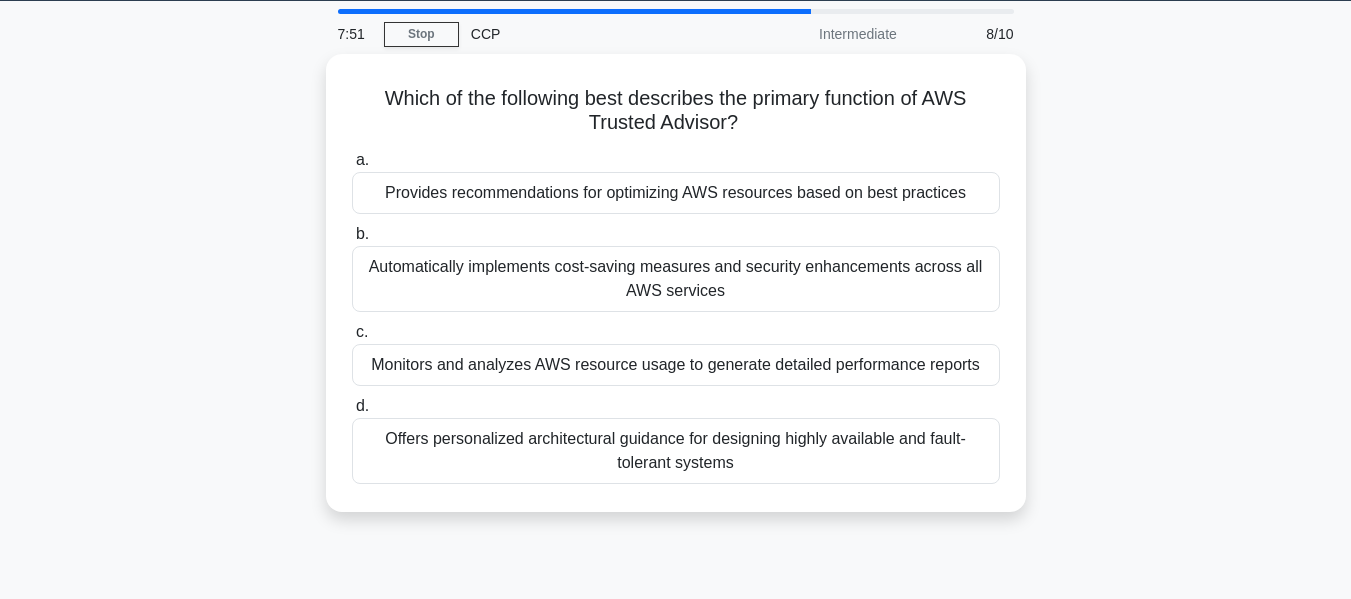 scroll, scrollTop: 0, scrollLeft: 0, axis: both 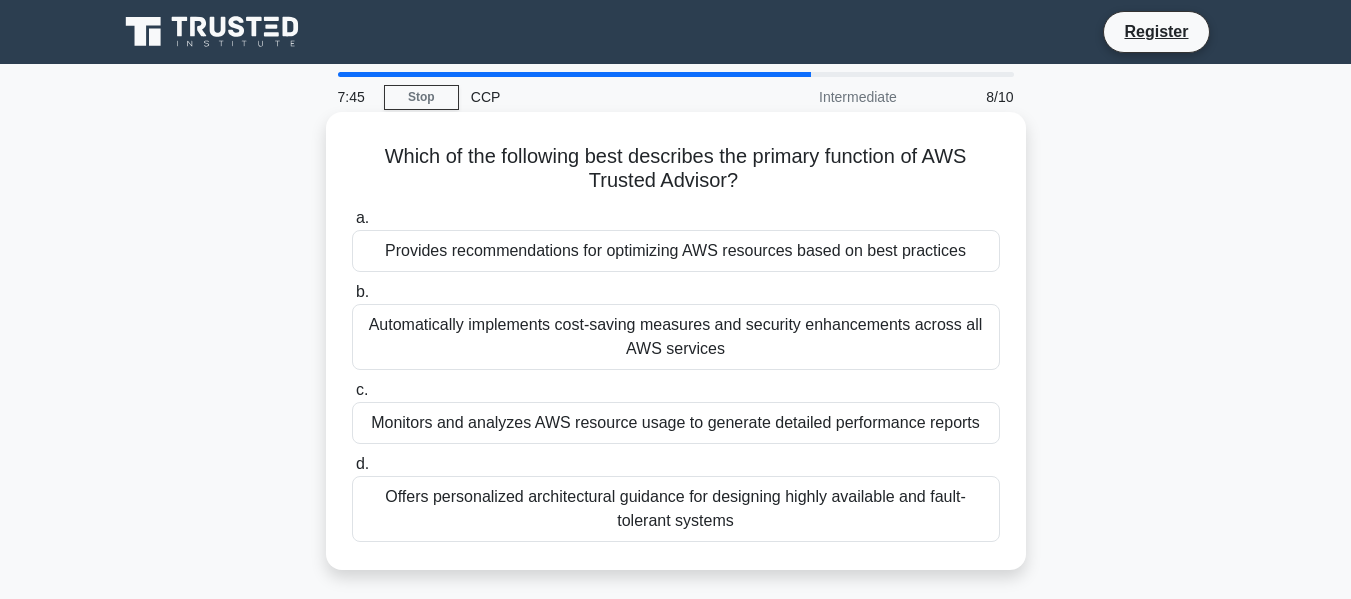 click on "Provides recommendations for optimizing AWS resources based on best practices" at bounding box center (676, 251) 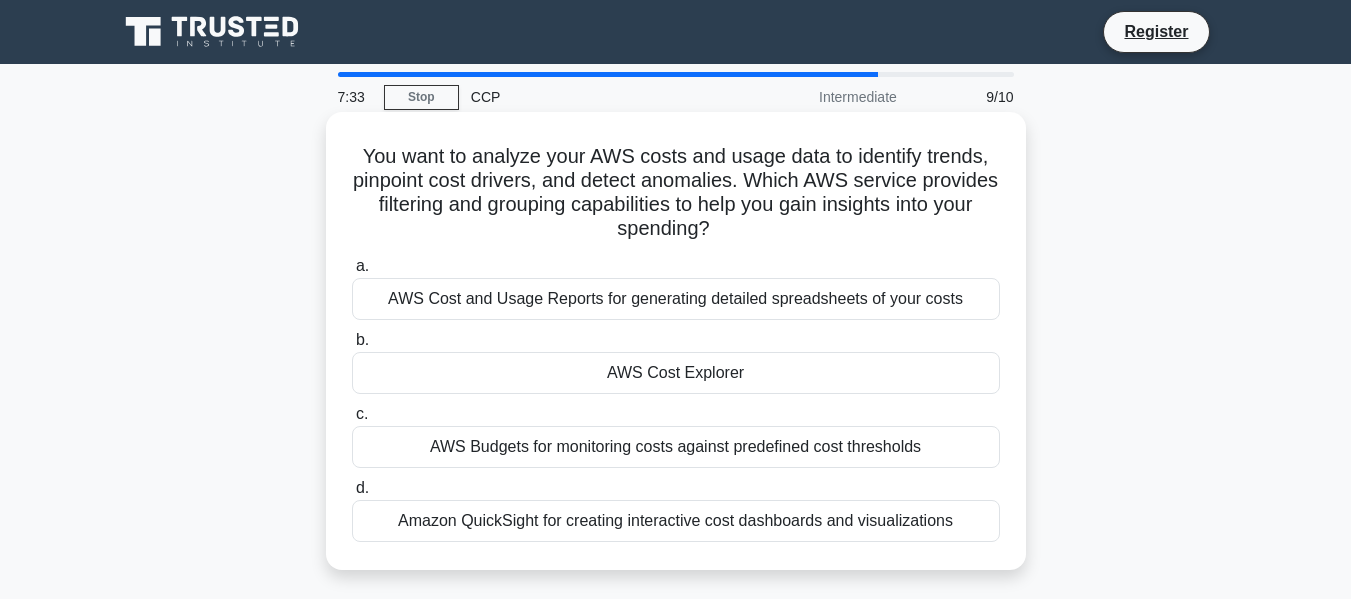 click on "AWS Budgets for monitoring costs against predefined cost thresholds" at bounding box center (676, 447) 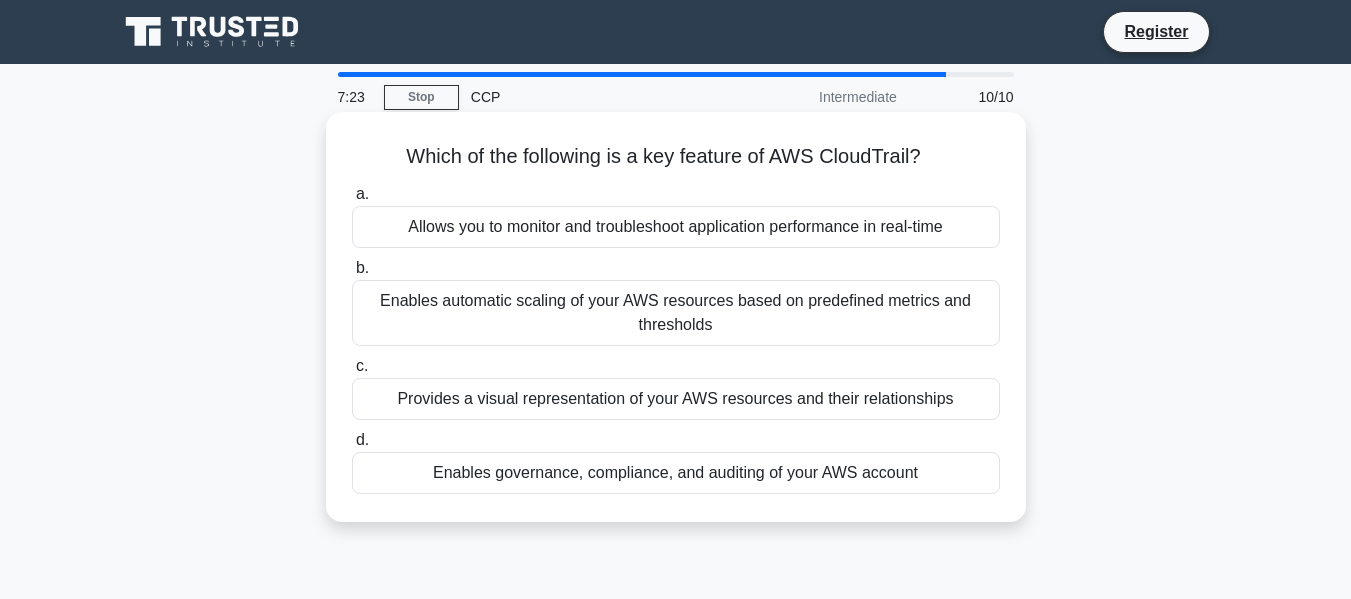 click on "Allows you to monitor and troubleshoot application performance in real-time" at bounding box center [676, 227] 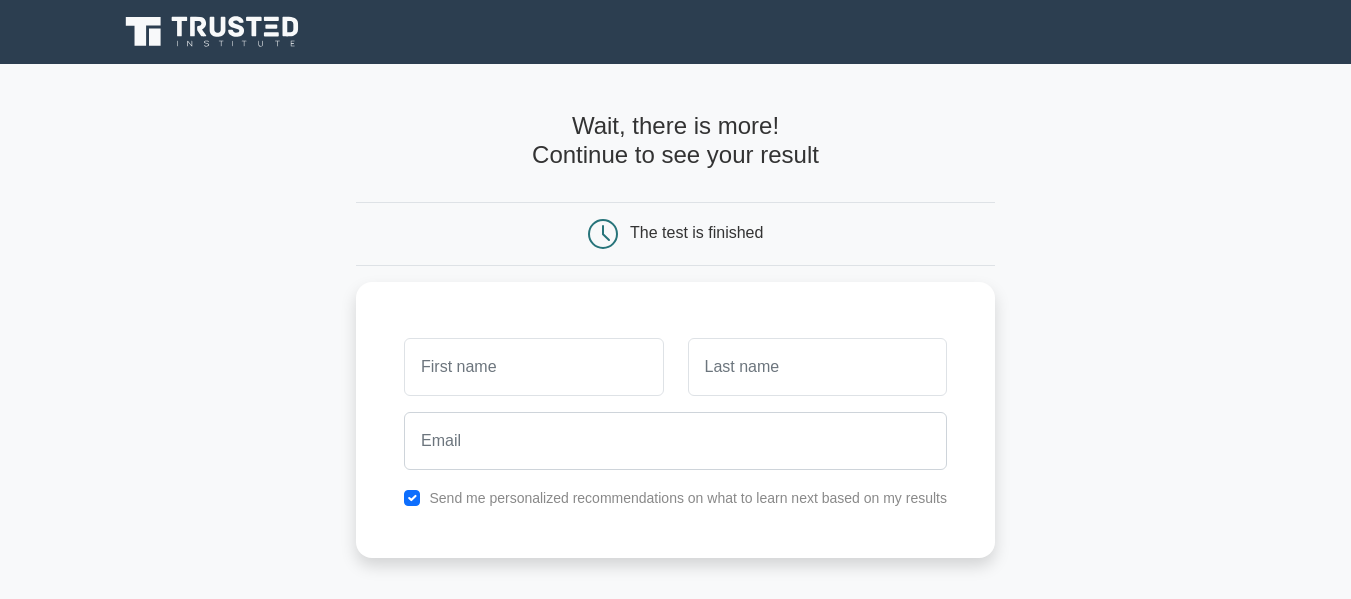 scroll, scrollTop: 0, scrollLeft: 0, axis: both 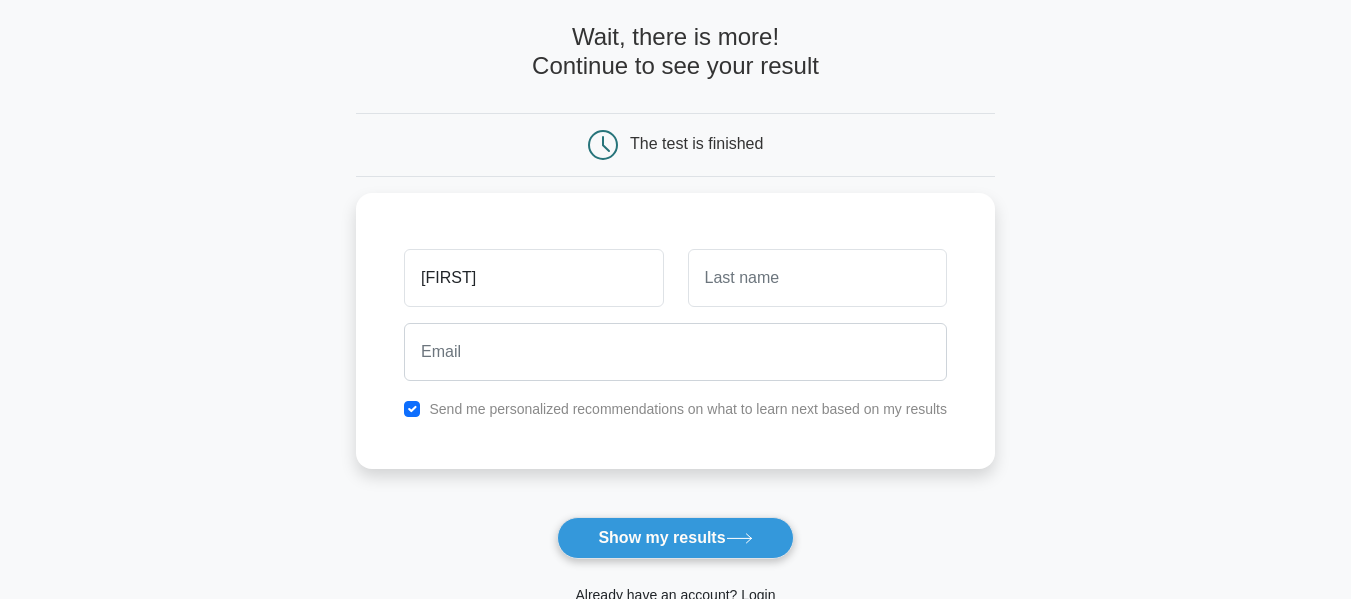 type on "Karan" 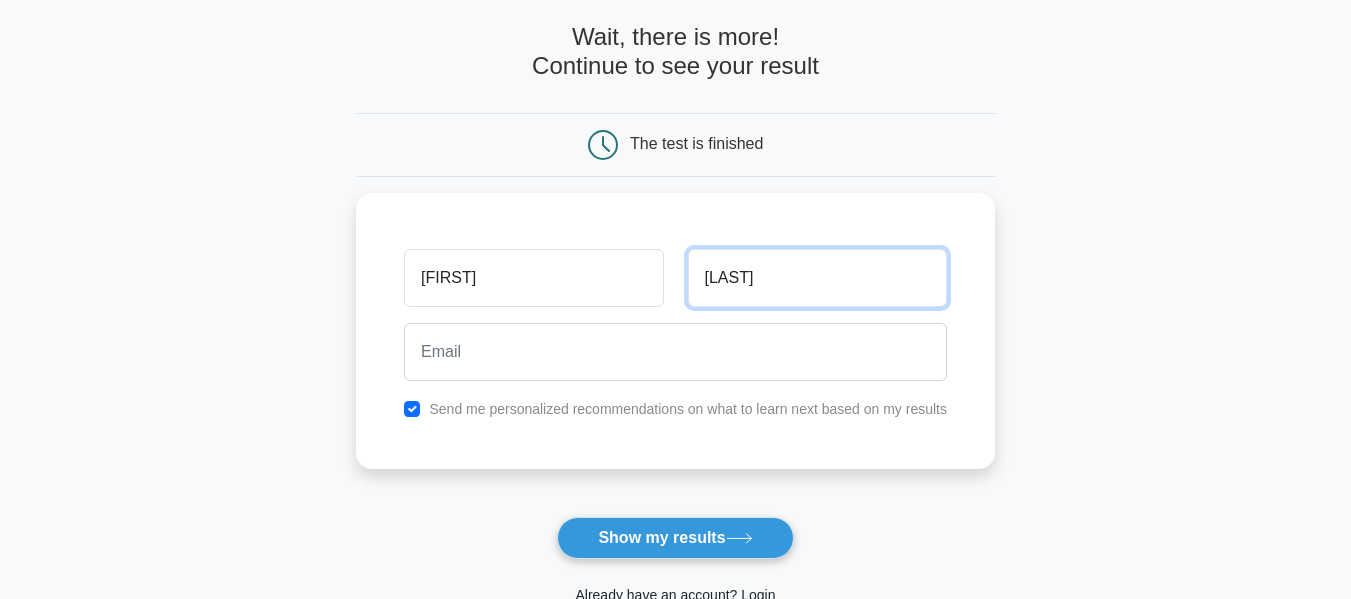 type on "Jasuja" 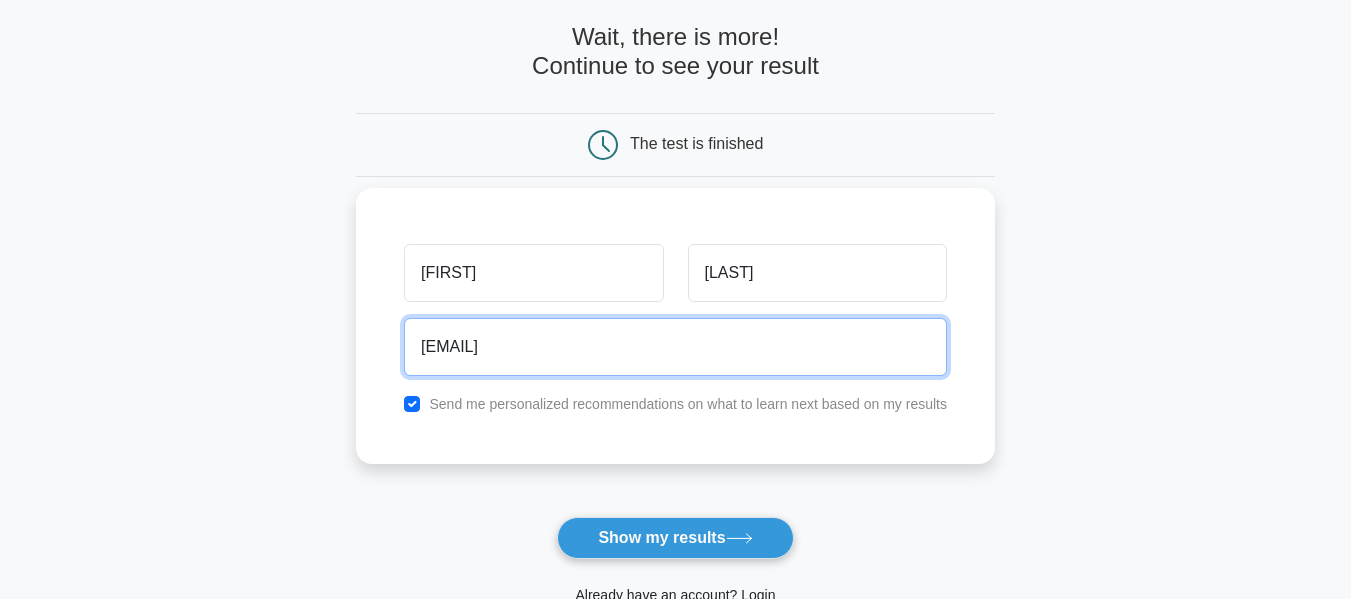 type on "kjasuja@yotta.com" 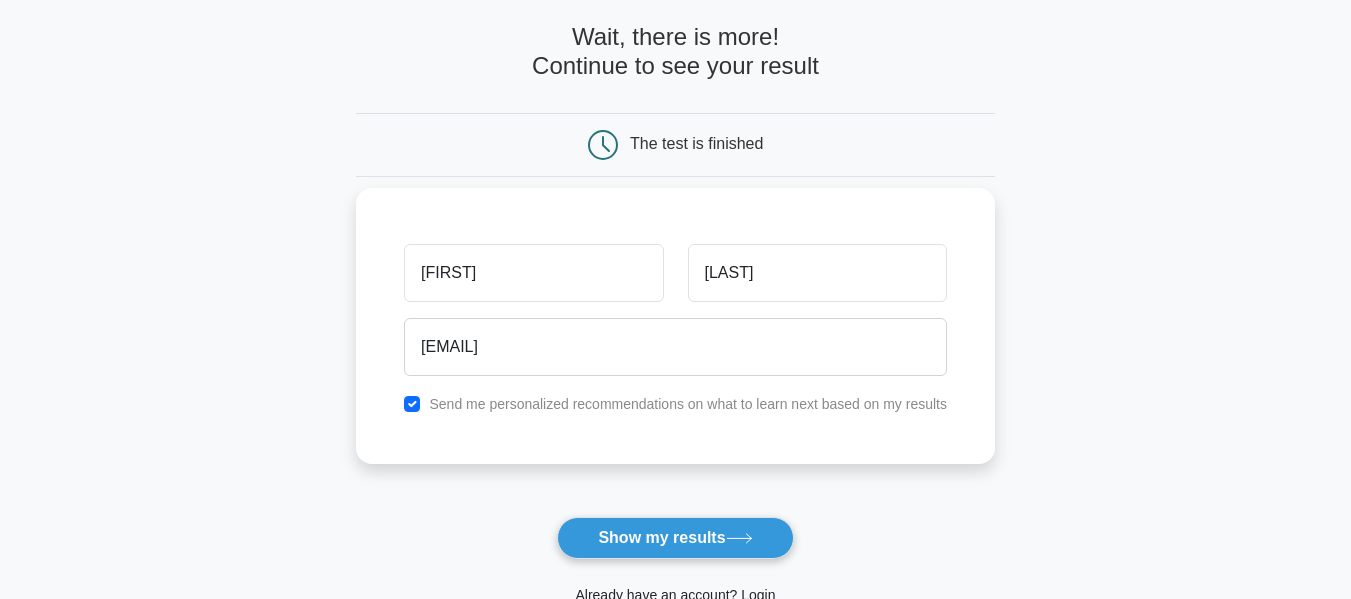 click on "Send me personalized recommendations on what to learn next based on my results" at bounding box center [688, 404] 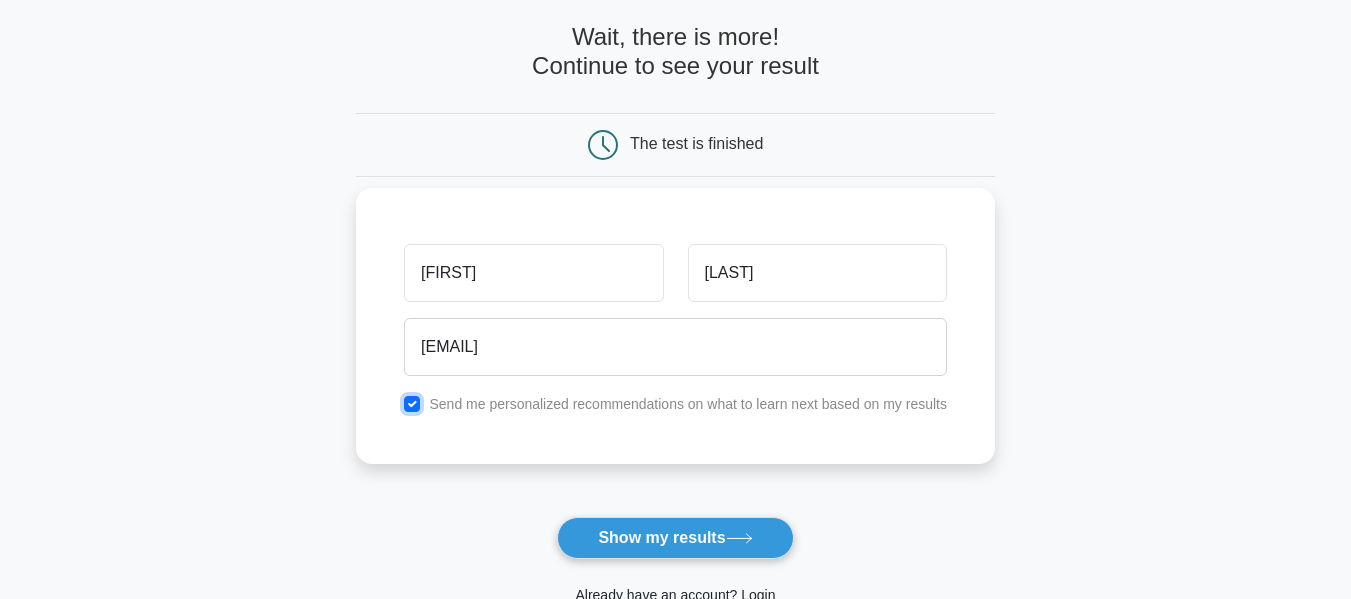 click at bounding box center (412, 404) 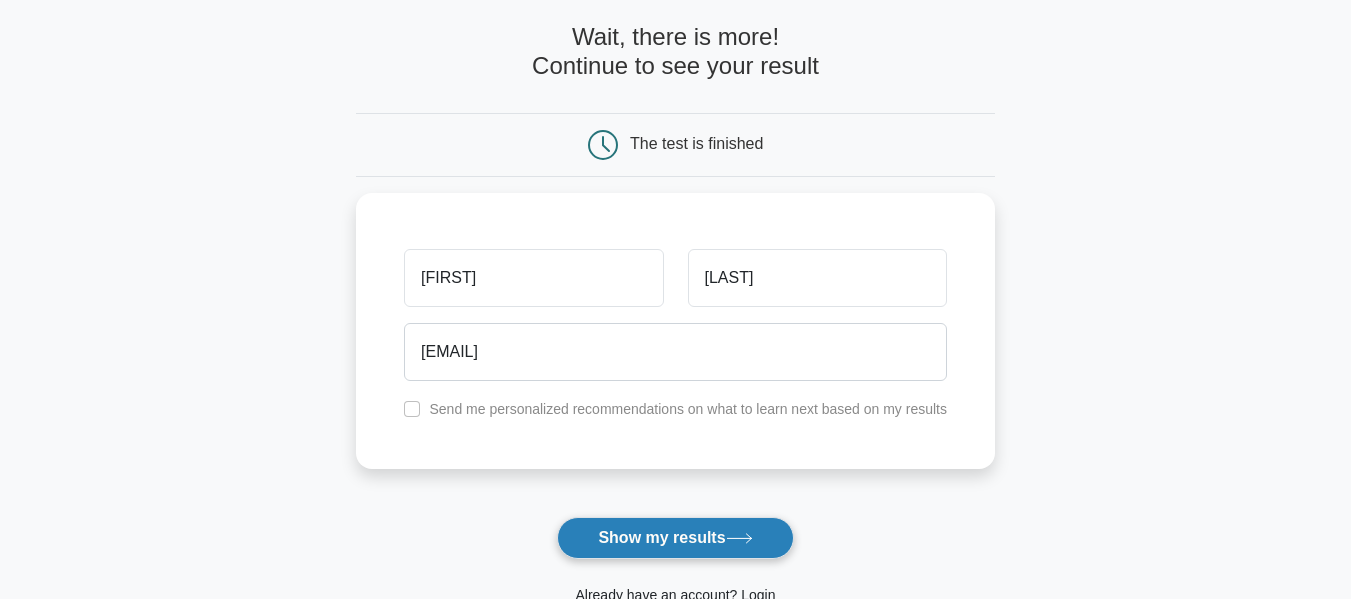 click on "Show my results" at bounding box center (675, 538) 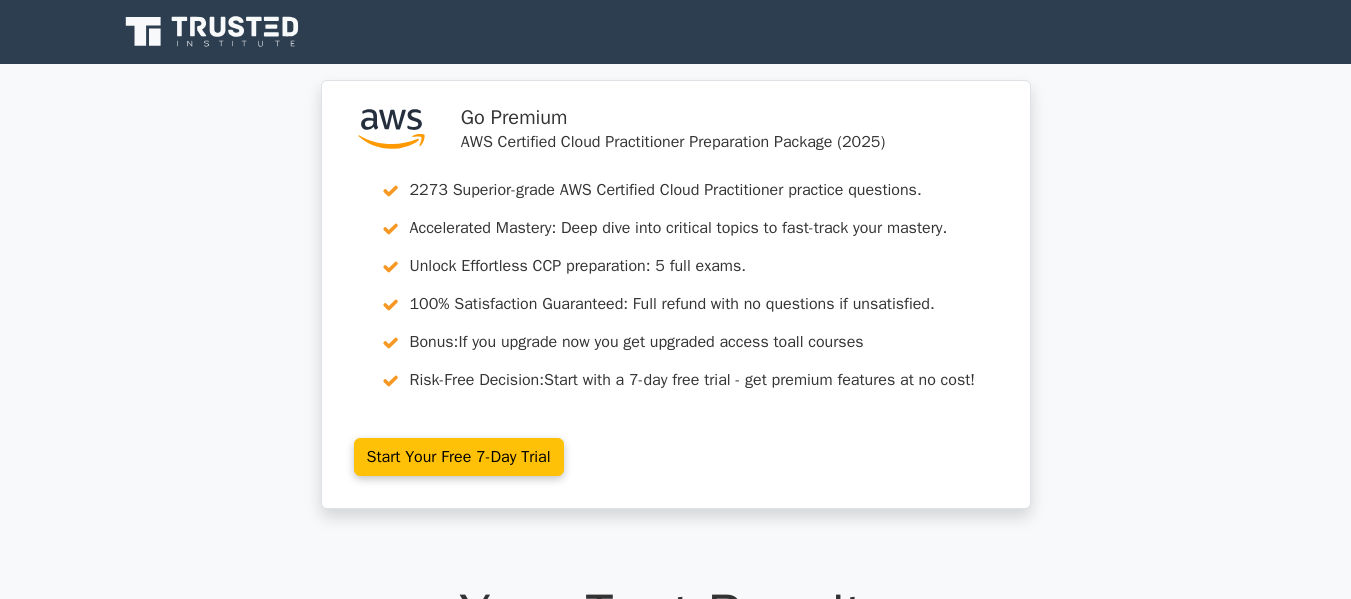 scroll, scrollTop: 0, scrollLeft: 0, axis: both 